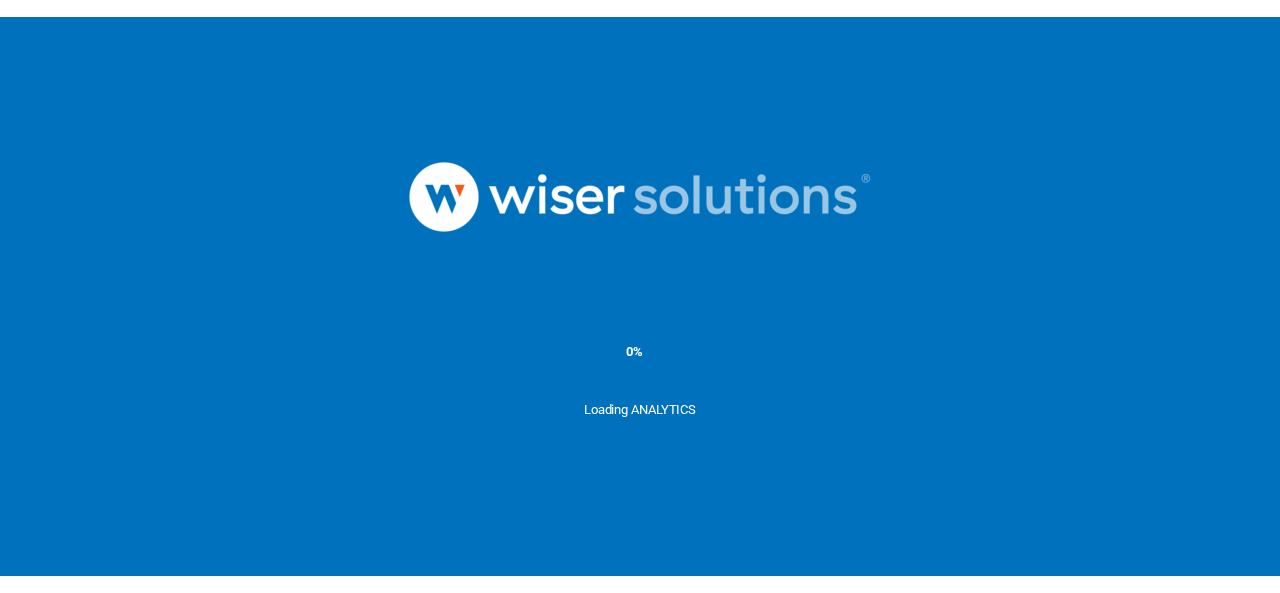 scroll, scrollTop: 0, scrollLeft: 0, axis: both 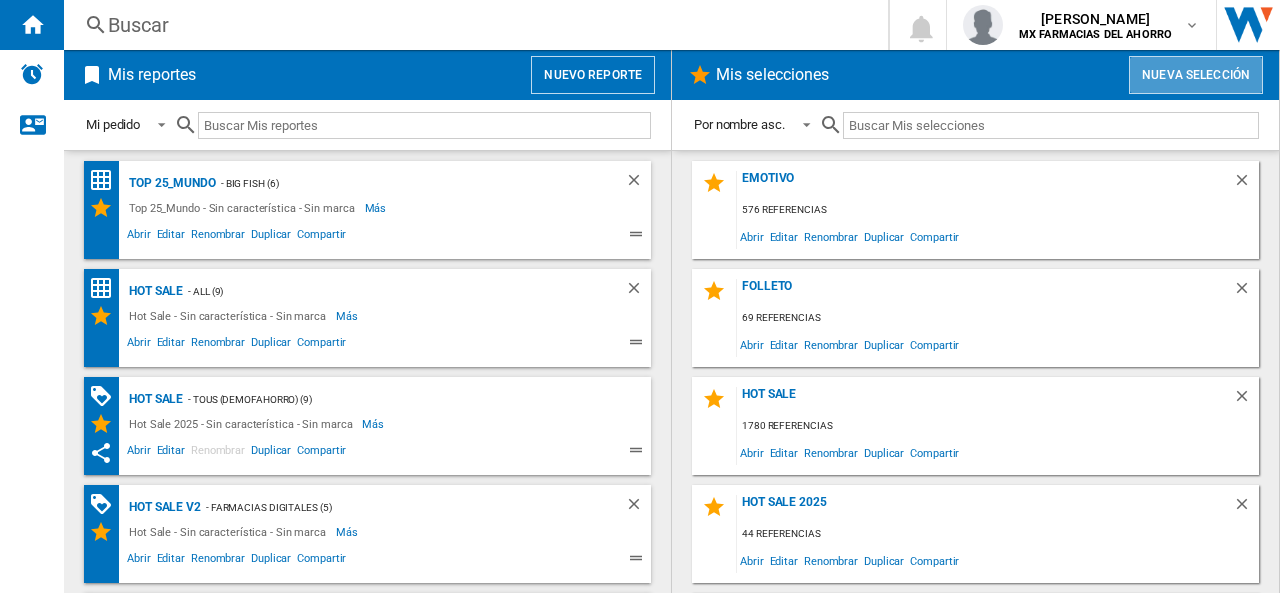 click on "Nueva selección" at bounding box center [1196, 75] 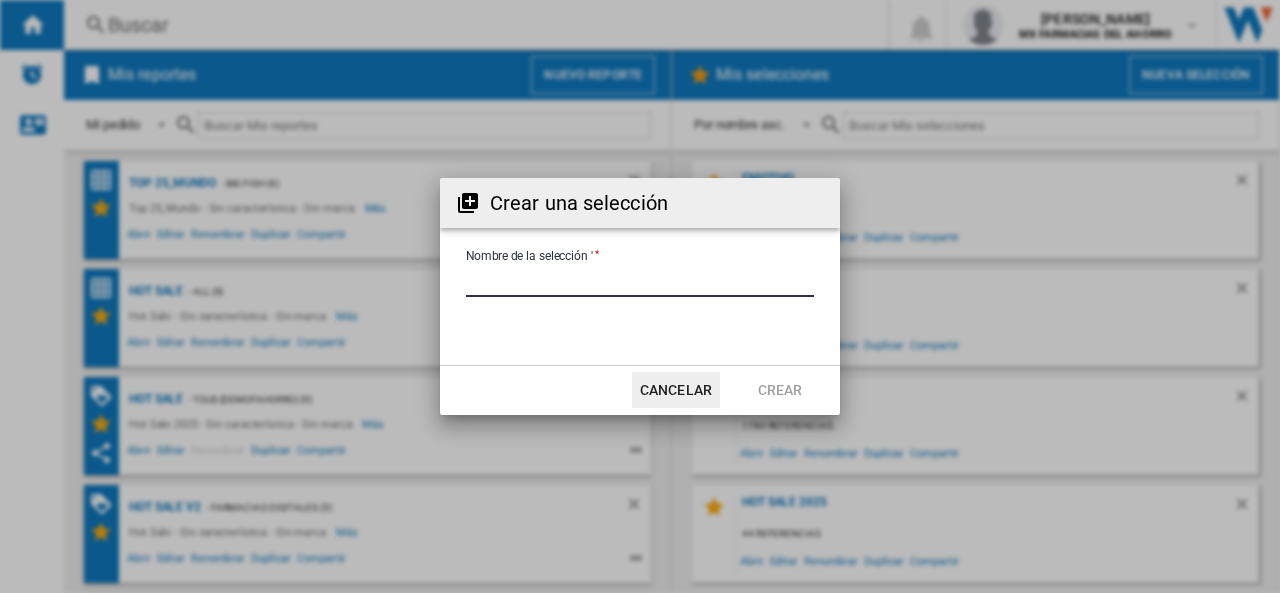 click on "Nombre de la selección '" at bounding box center (640, 282) 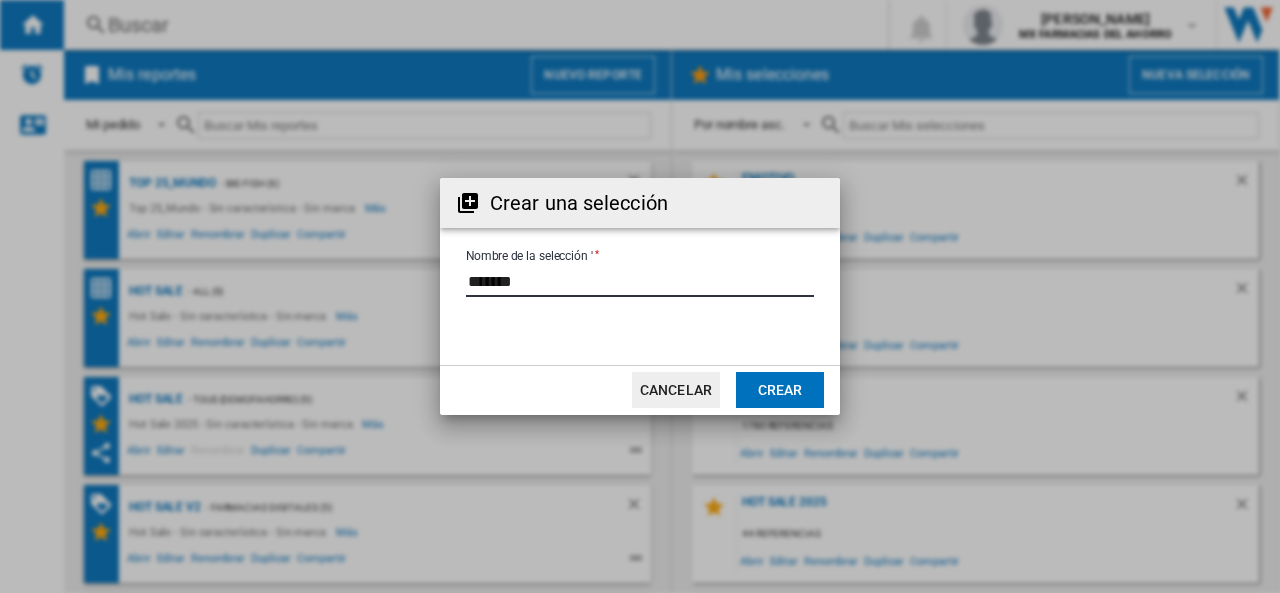 type on "*******" 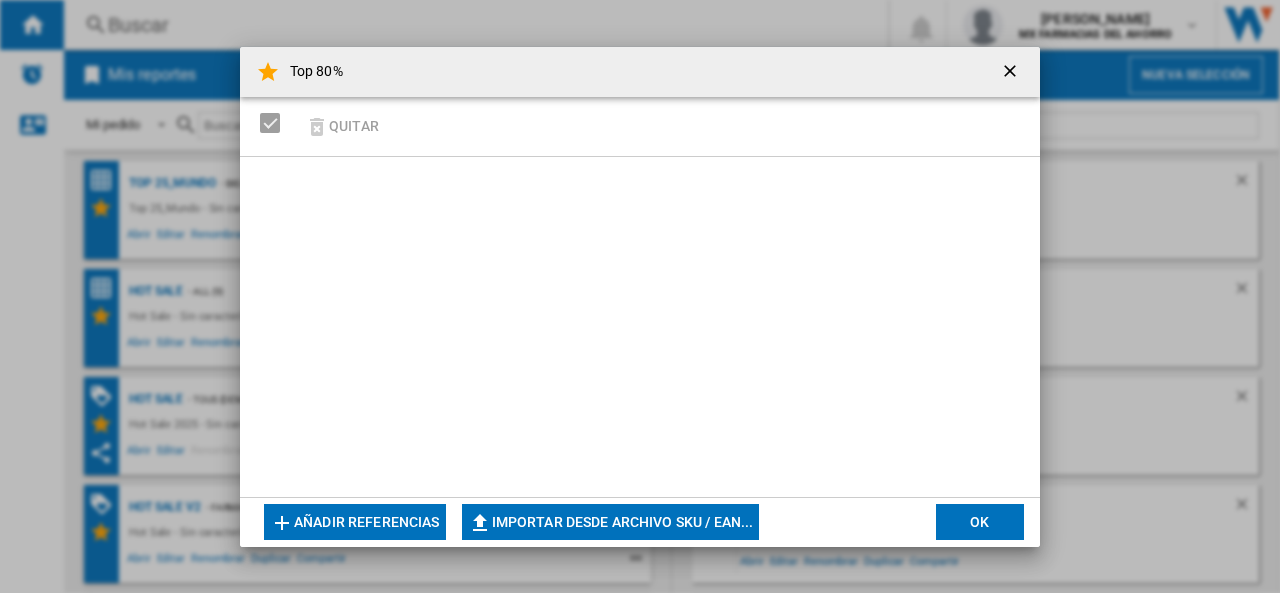click on "Importar desde archivo SKU / EAN..." 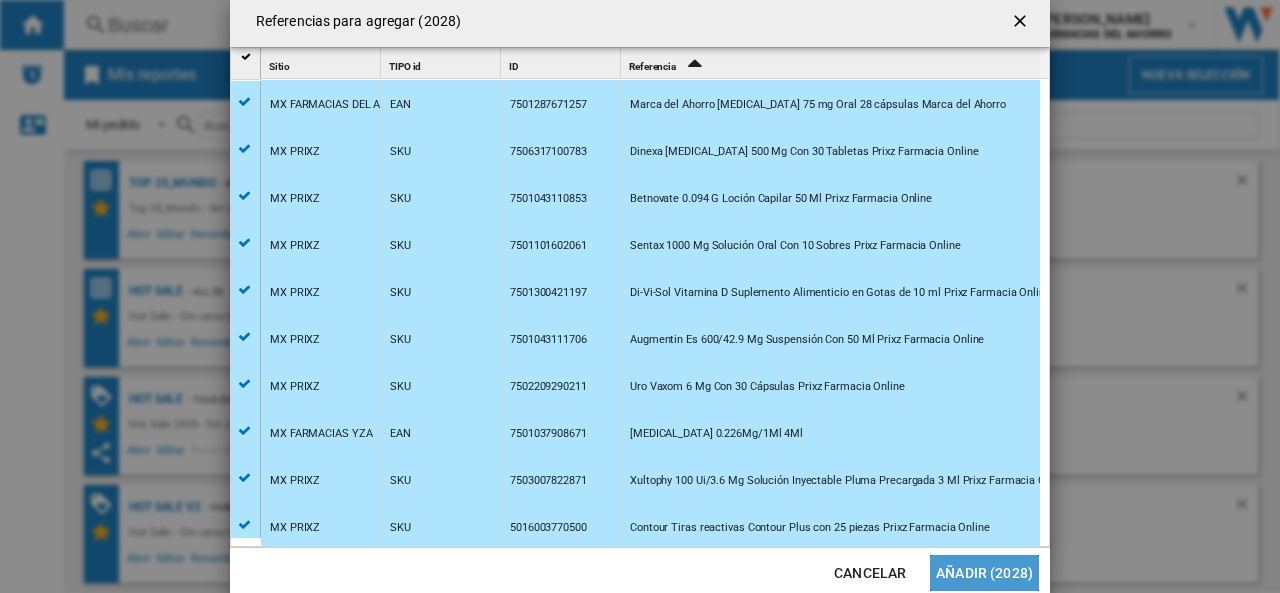 click on "Añadir (2028)" 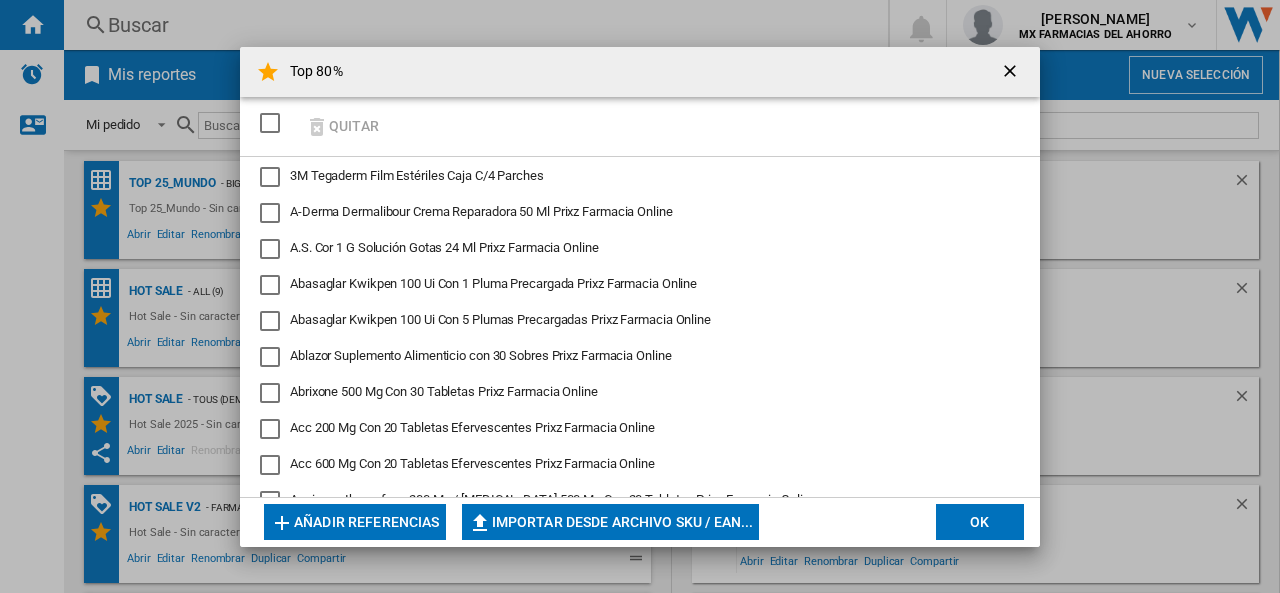 click on "OK" 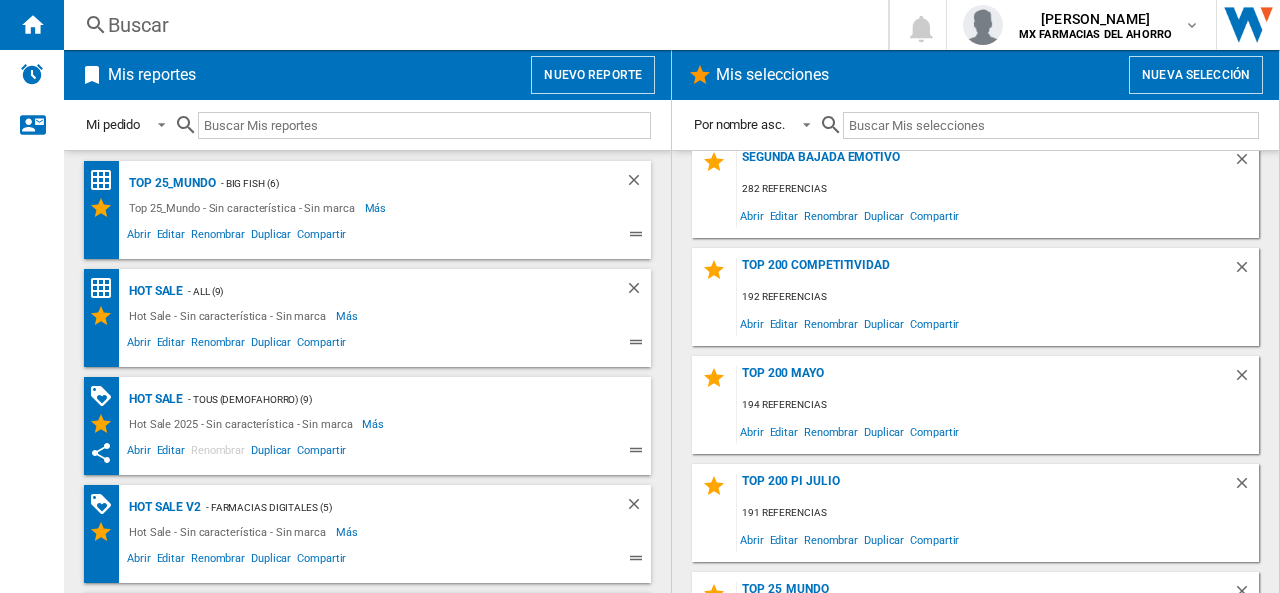 scroll, scrollTop: 1177, scrollLeft: 0, axis: vertical 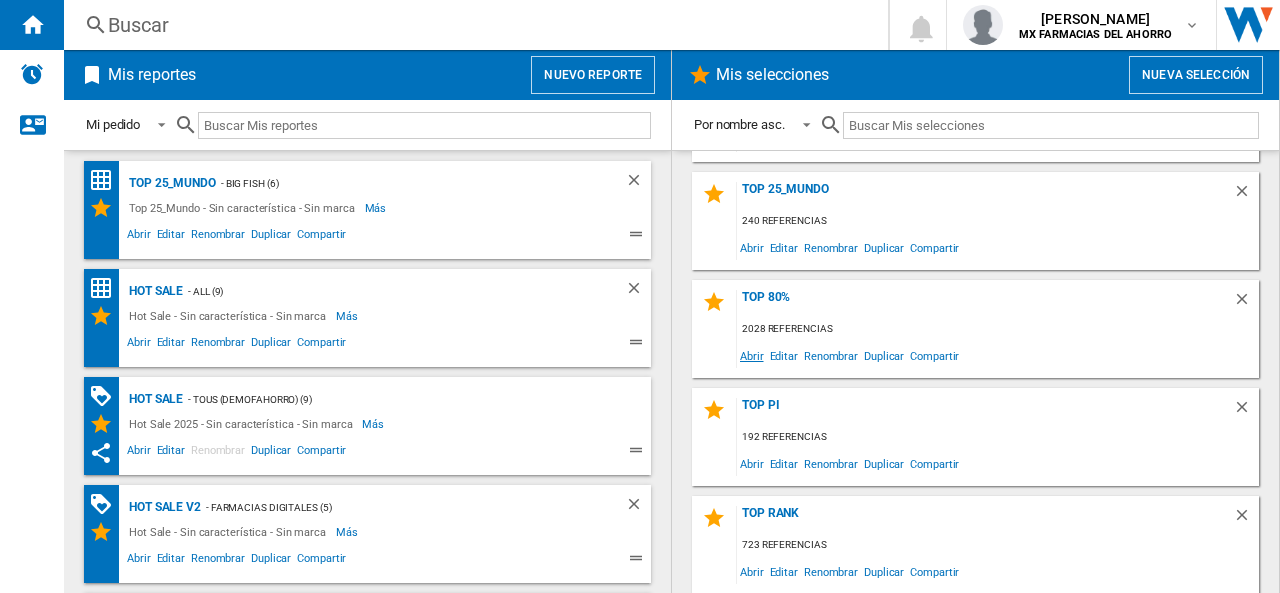 click on "Abrir" 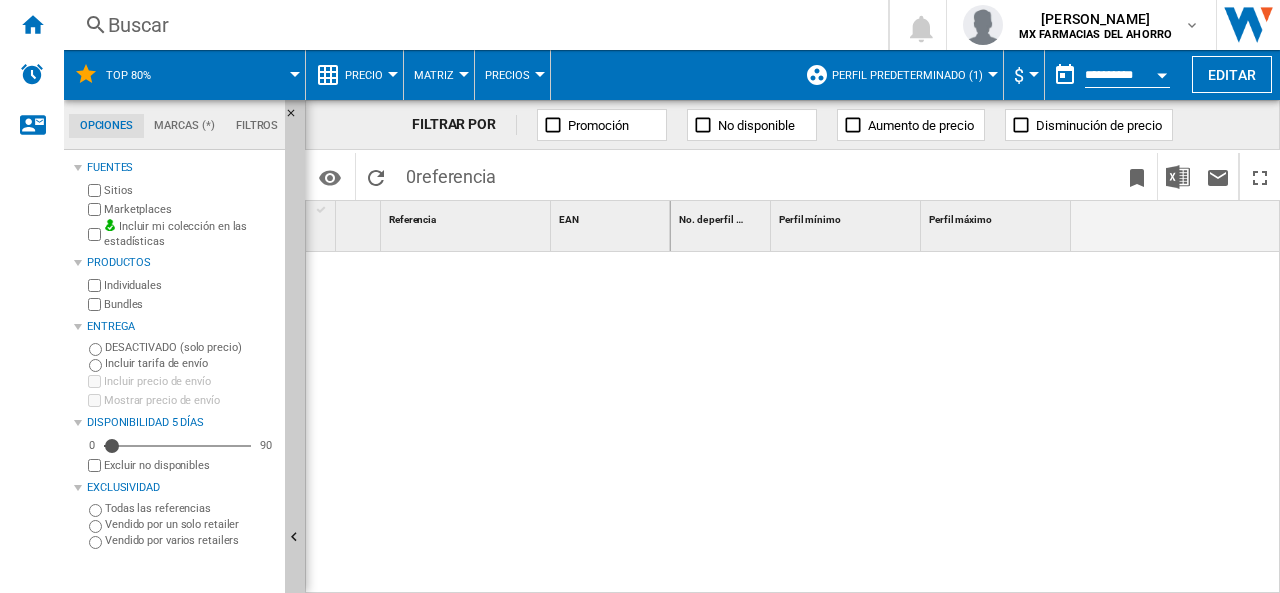 click on "Perfil predeterminado (1)" at bounding box center [907, 75] 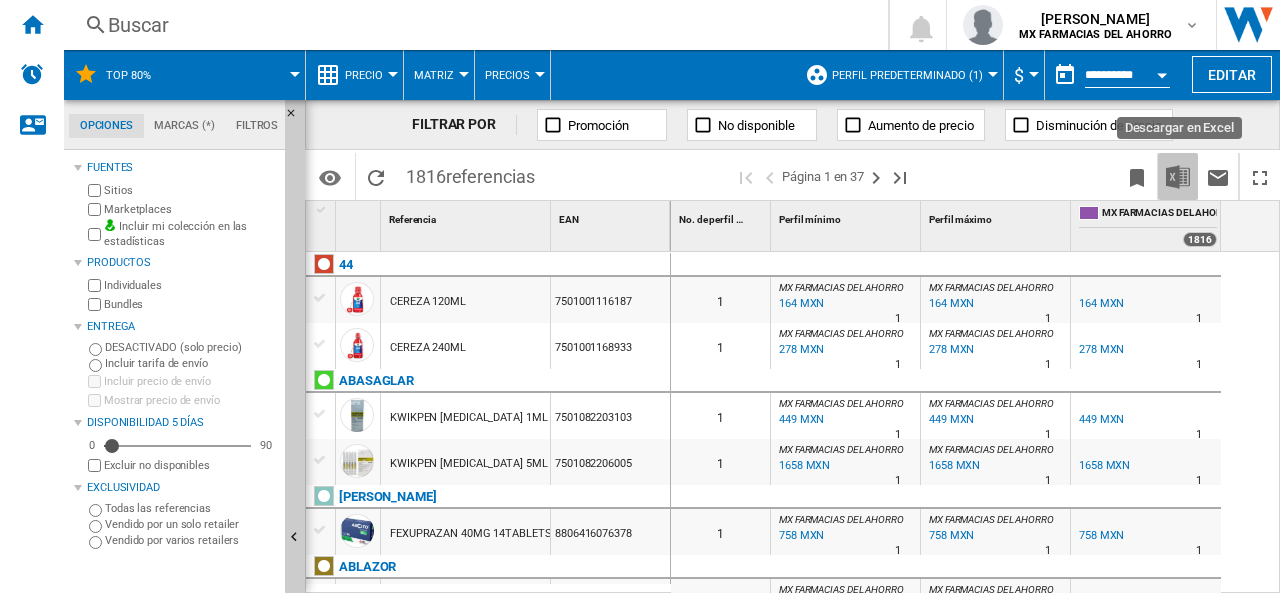 click at bounding box center (1178, 177) 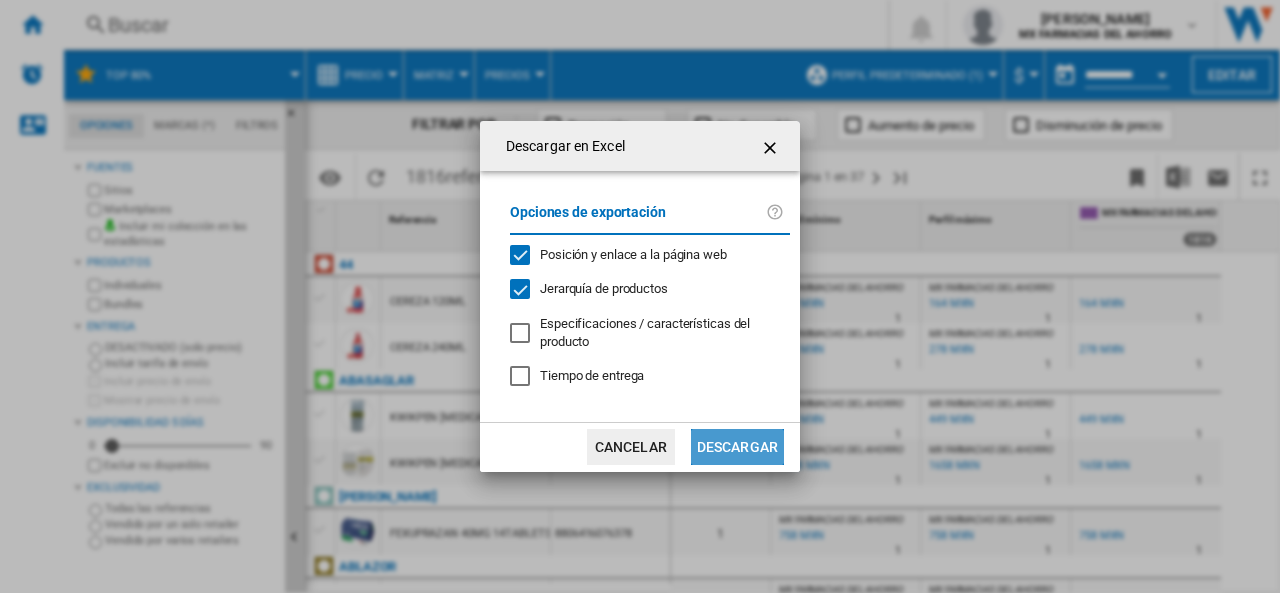 click on "Descargar" 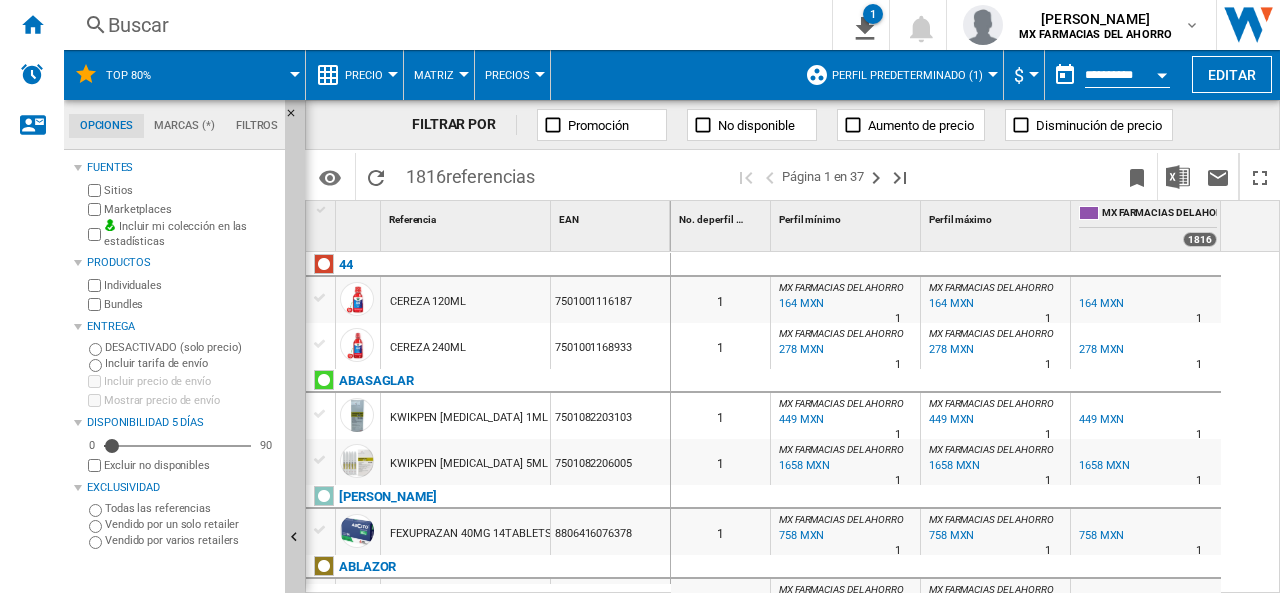 click on "Perfil predeterminado (1)" at bounding box center (907, 75) 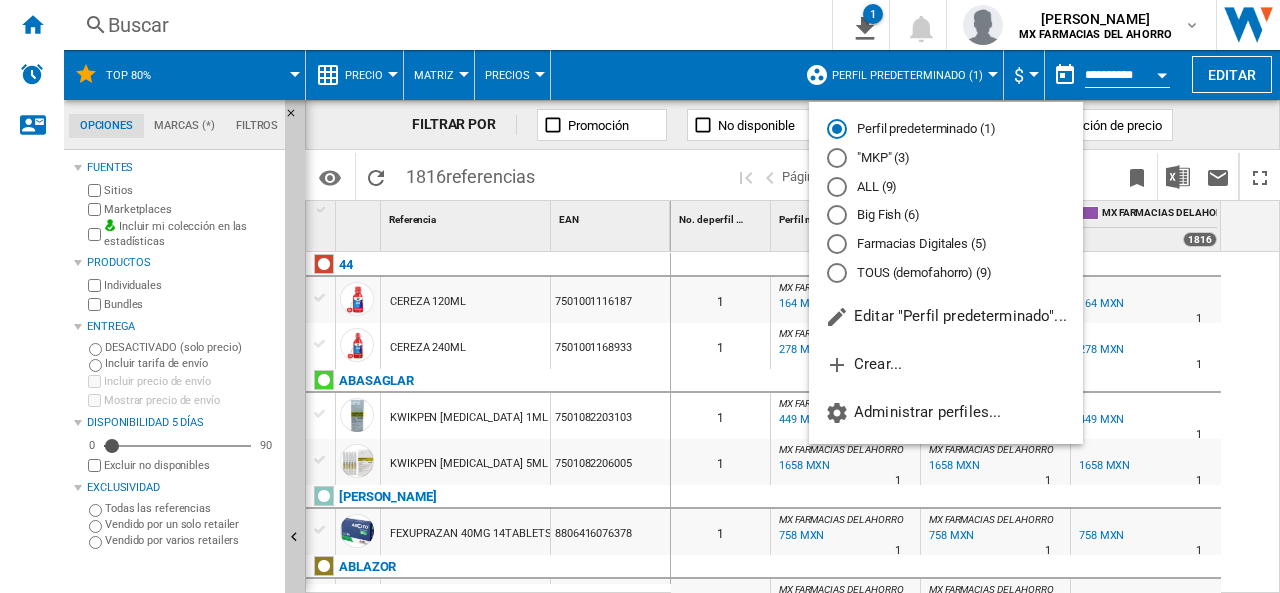 click on "ALL (9)" at bounding box center [946, 186] 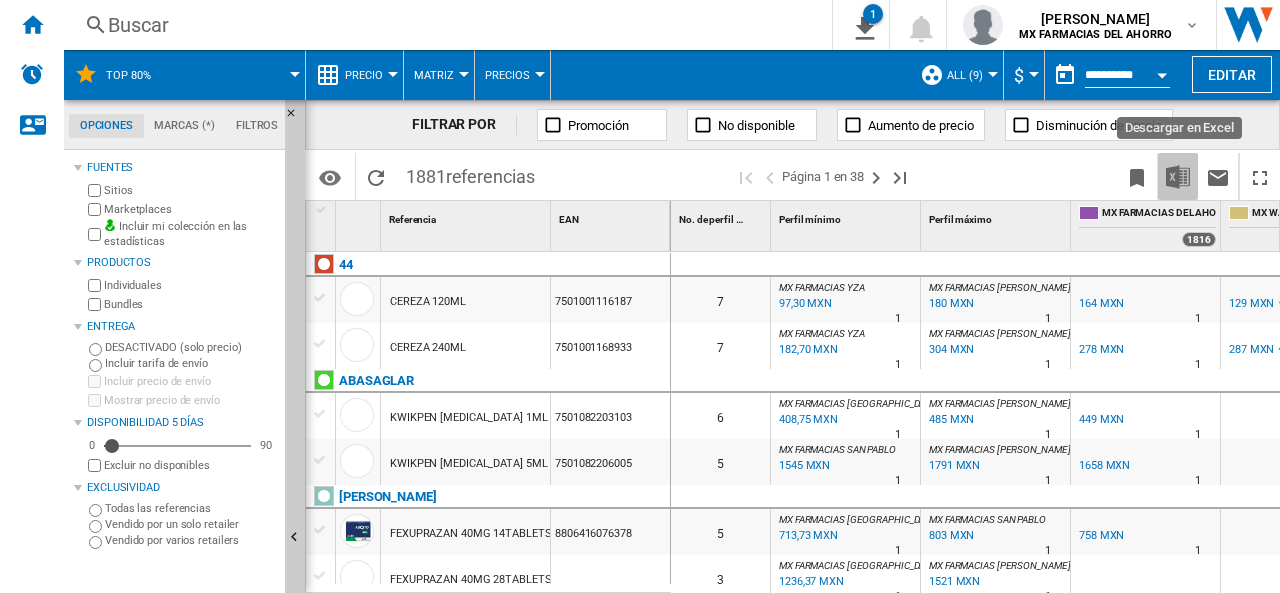 click at bounding box center (1178, 177) 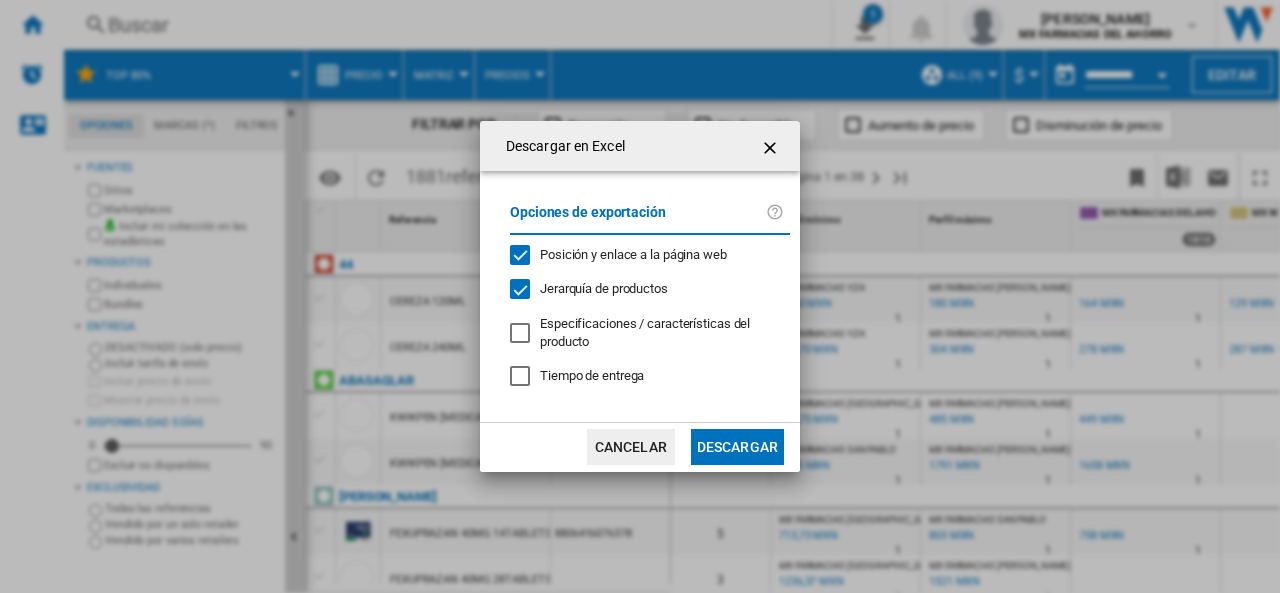 click on "Descargar" 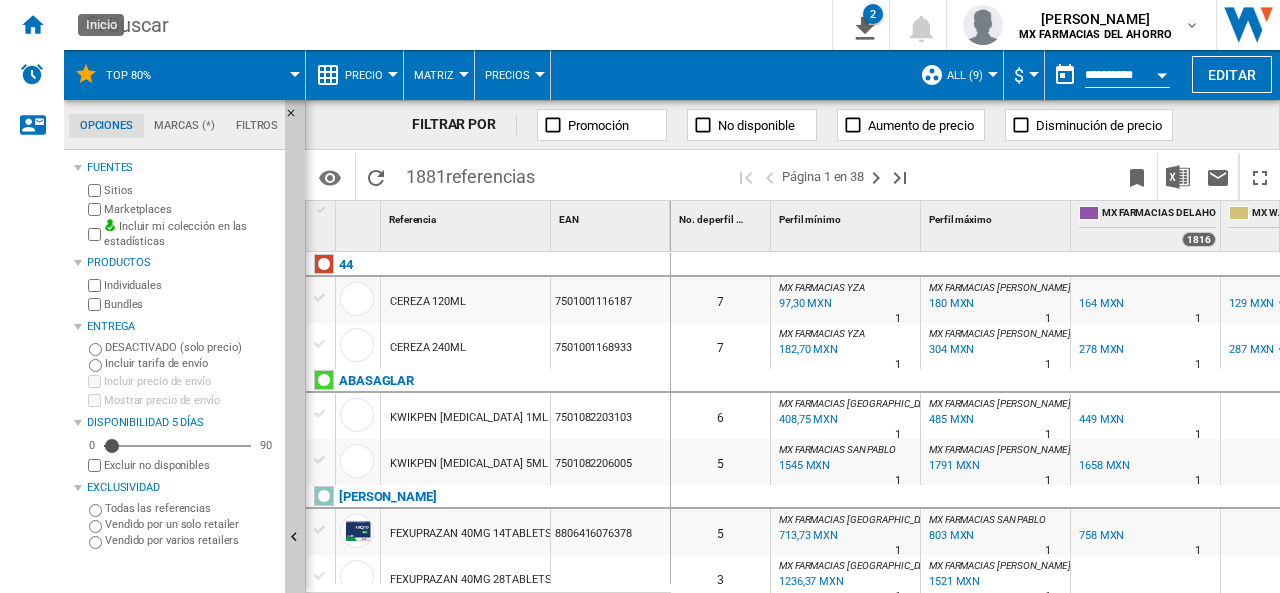 drag, startPoint x: 22, startPoint y: 29, endPoint x: 107, endPoint y: 30, distance: 85.00588 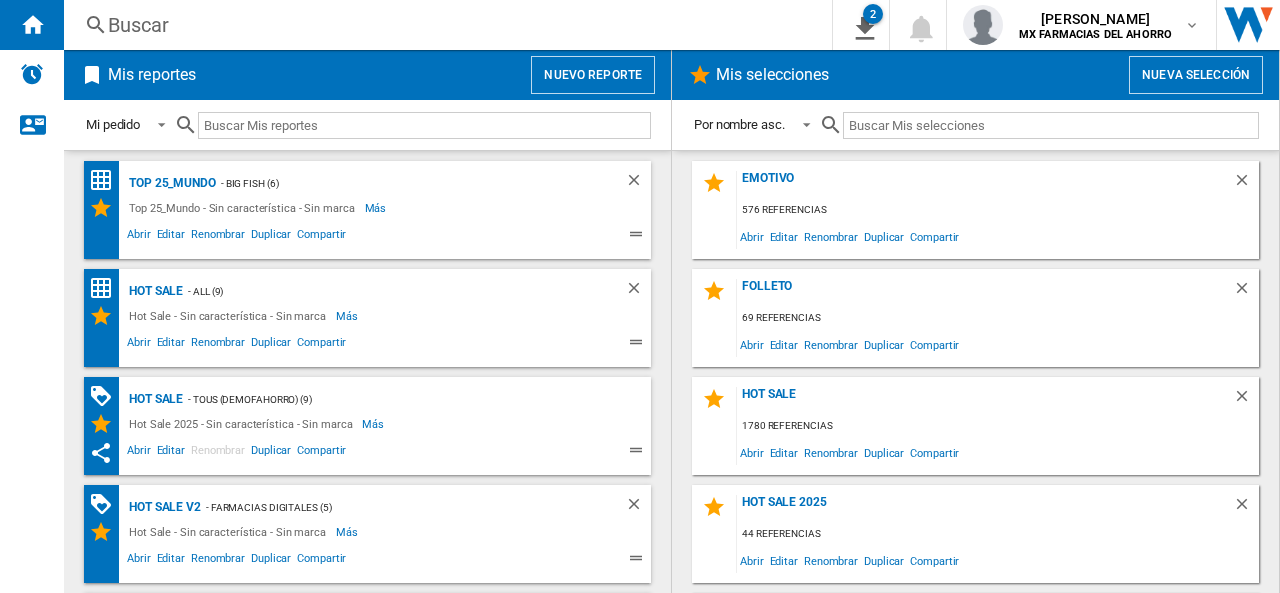 click on "Nueva selección" at bounding box center [1196, 75] 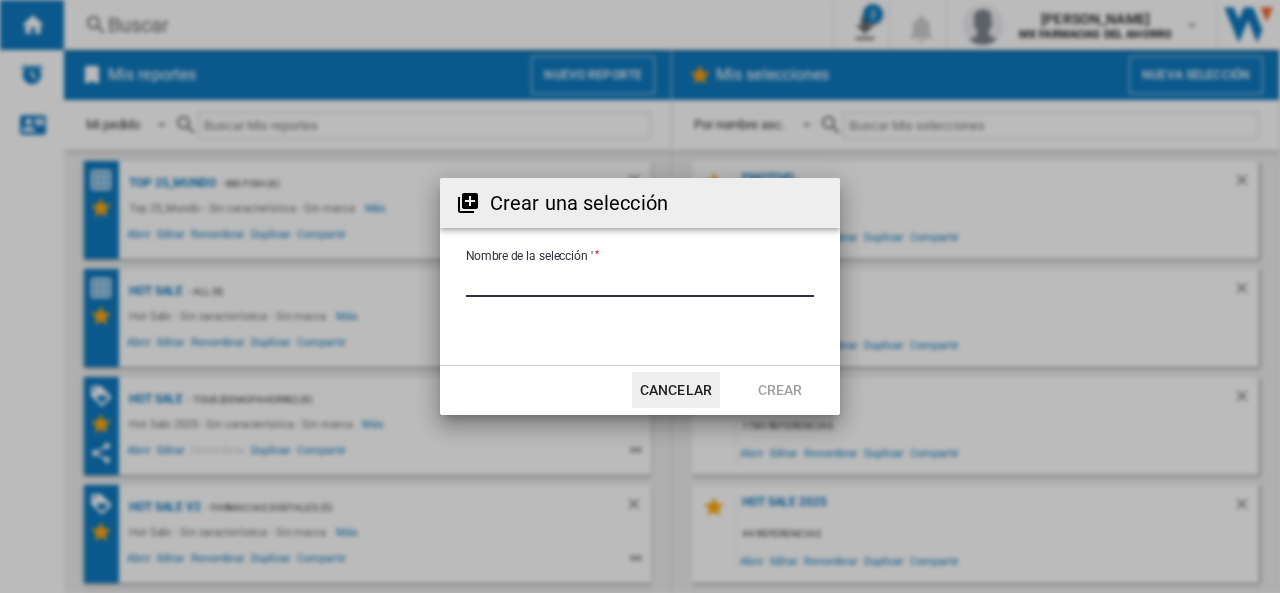 click on "Nombre de la selección '" at bounding box center [640, 282] 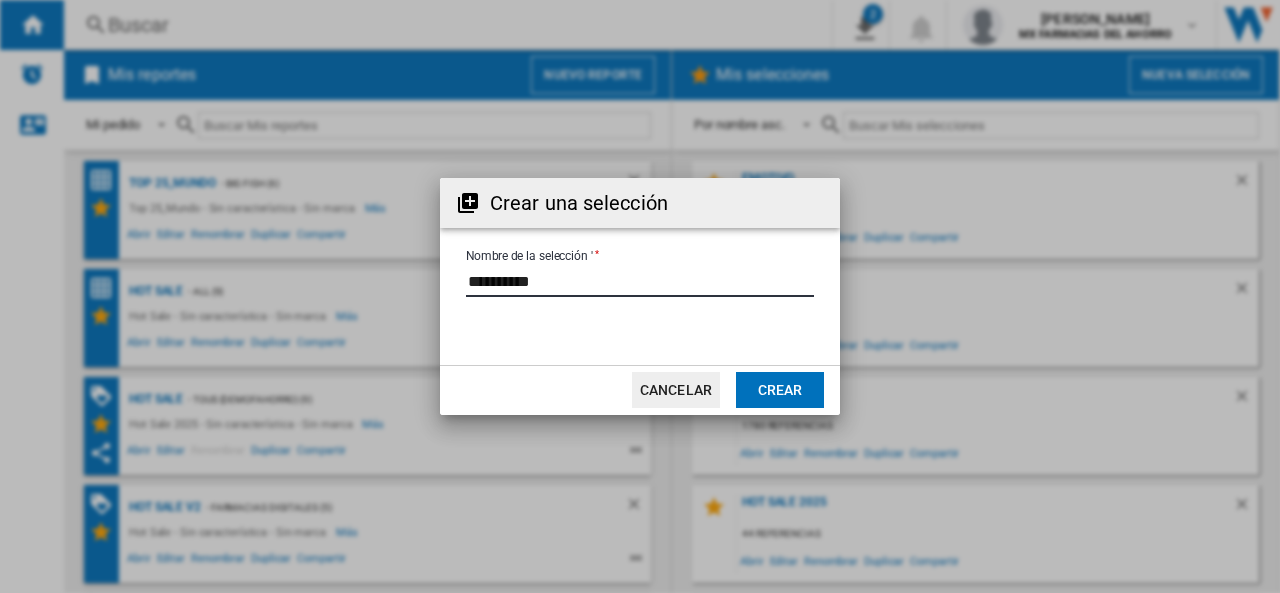 type on "**********" 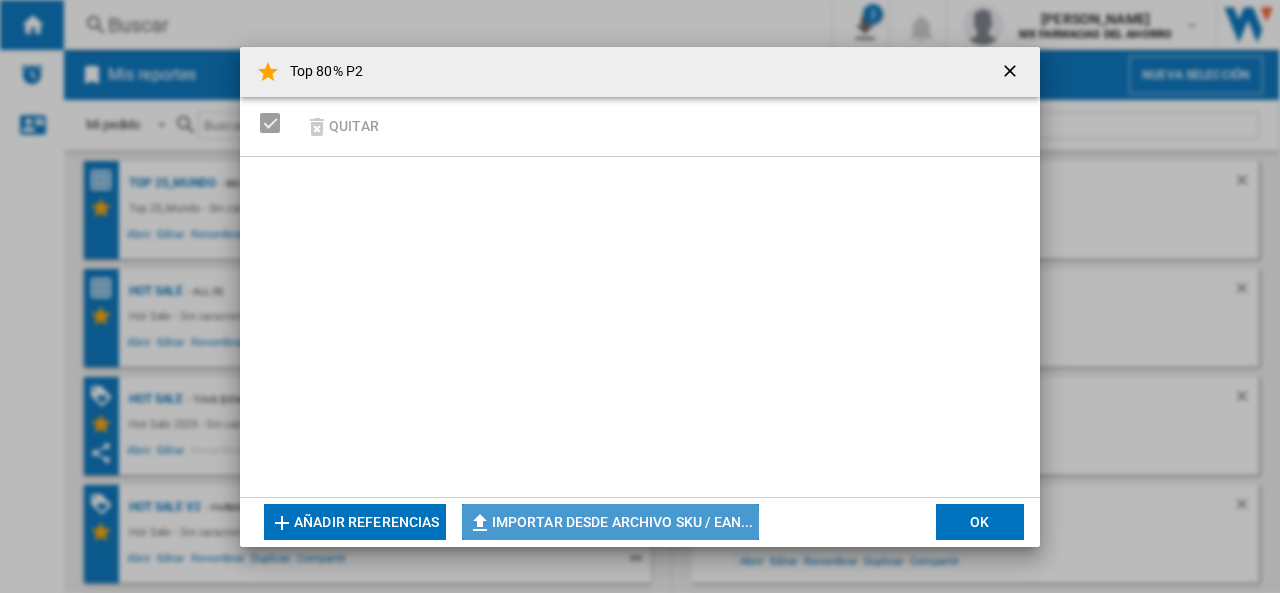 click on "Importar desde archivo SKU / EAN..." 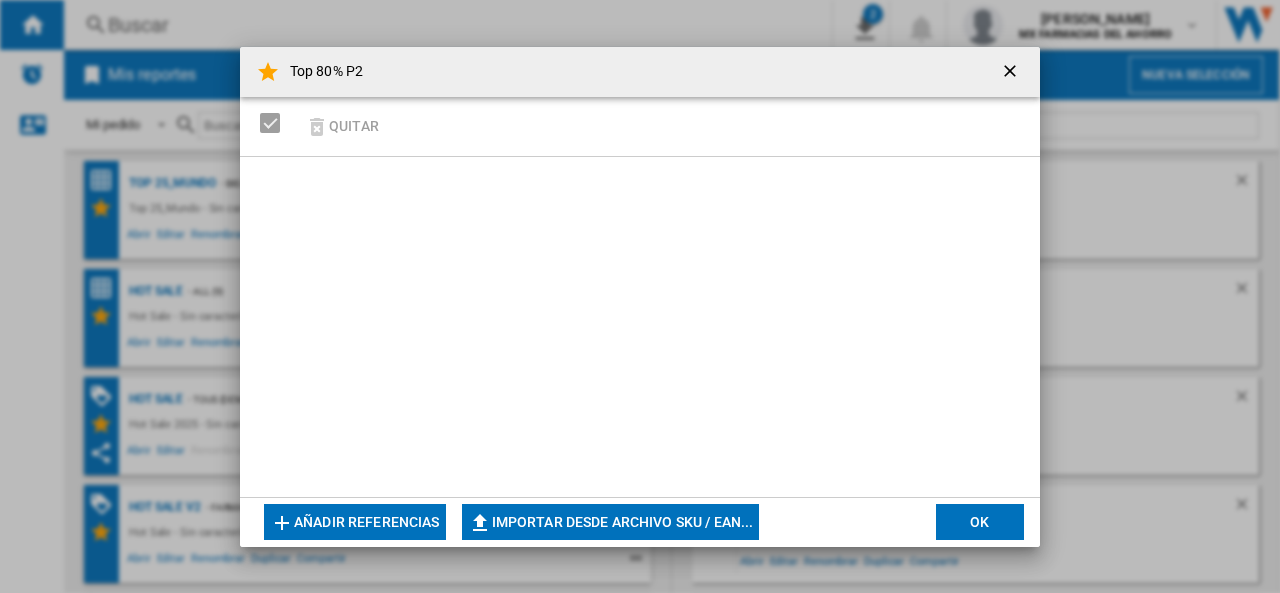 type on "**********" 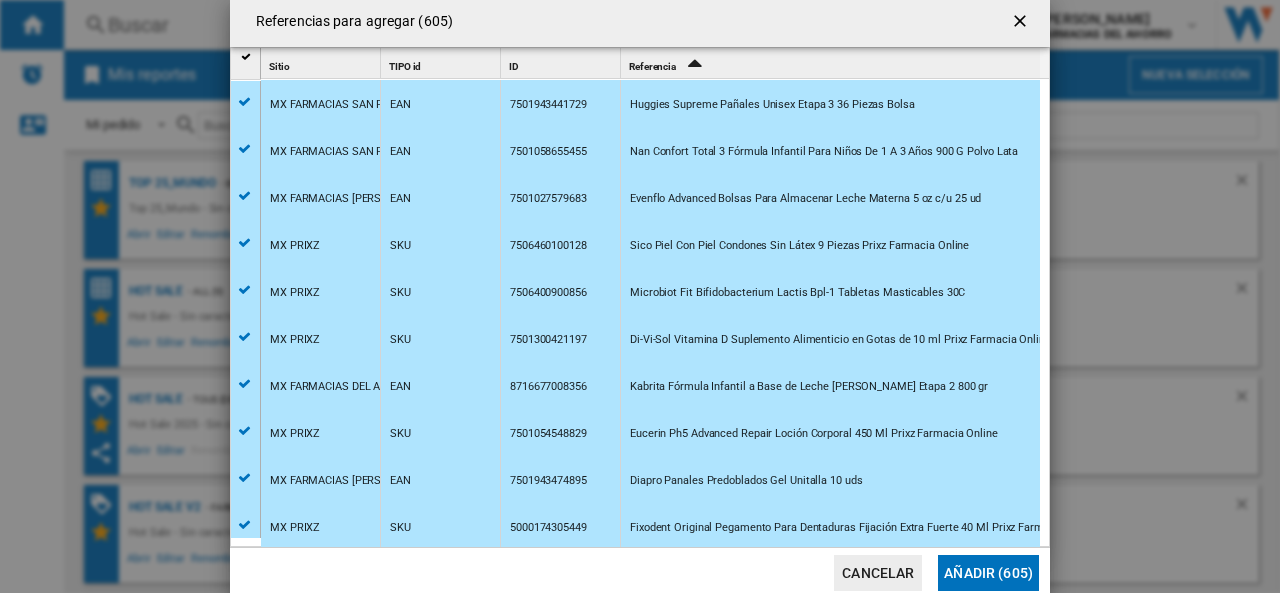 click on "Añadir (605)" 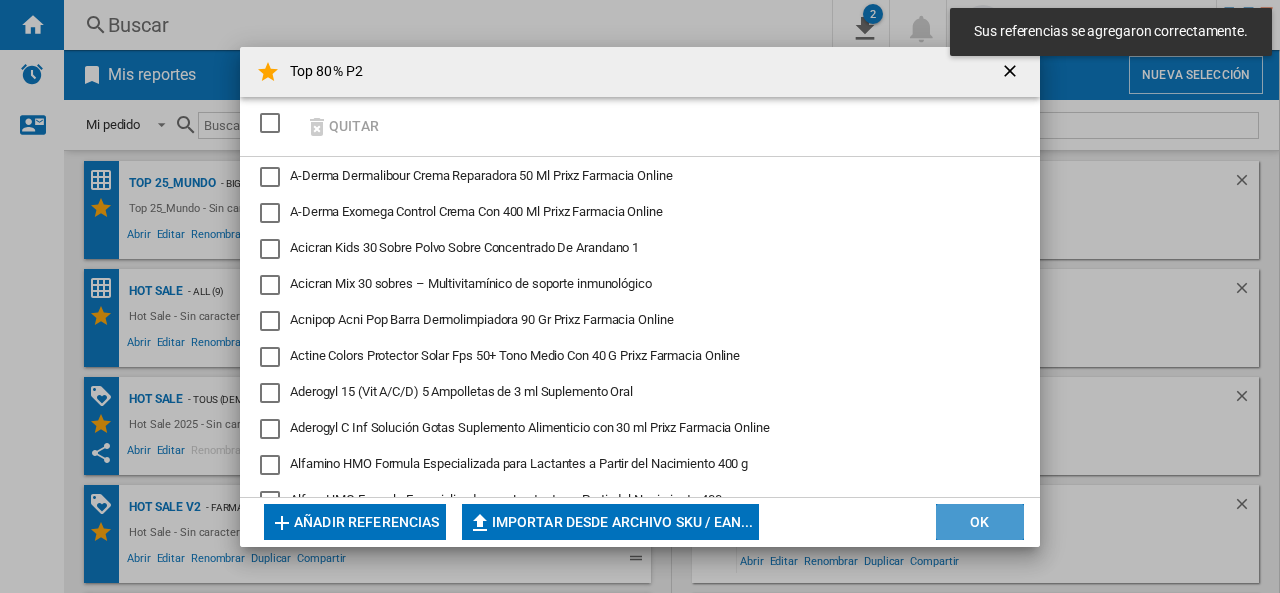 click on "OK" 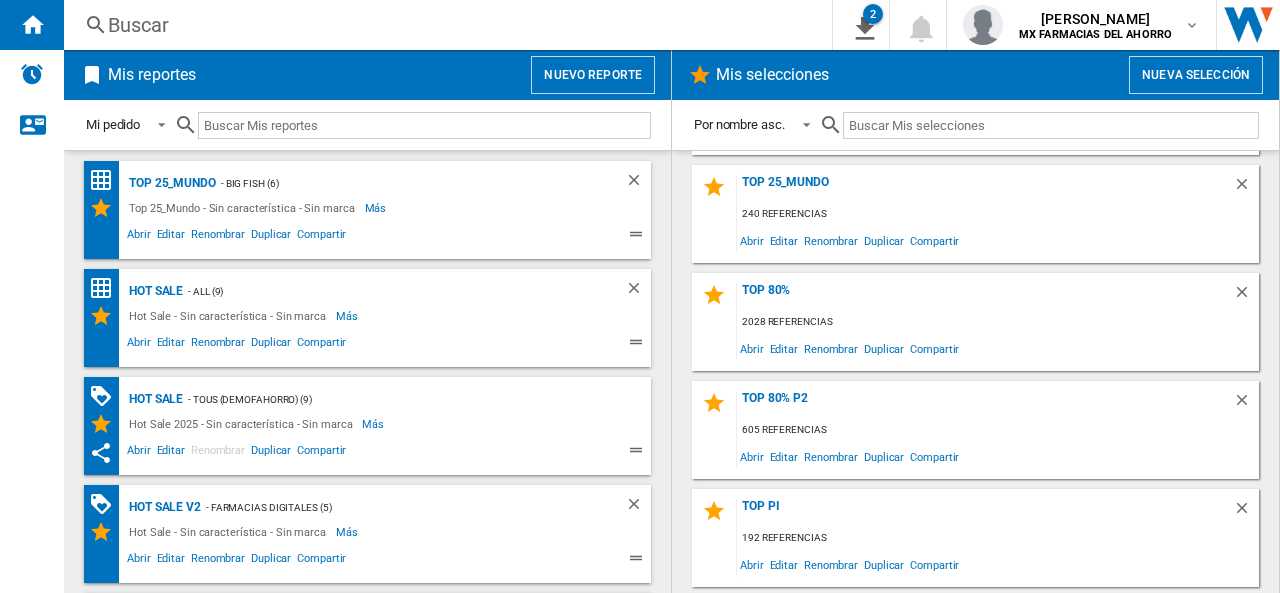 scroll, scrollTop: 1200, scrollLeft: 0, axis: vertical 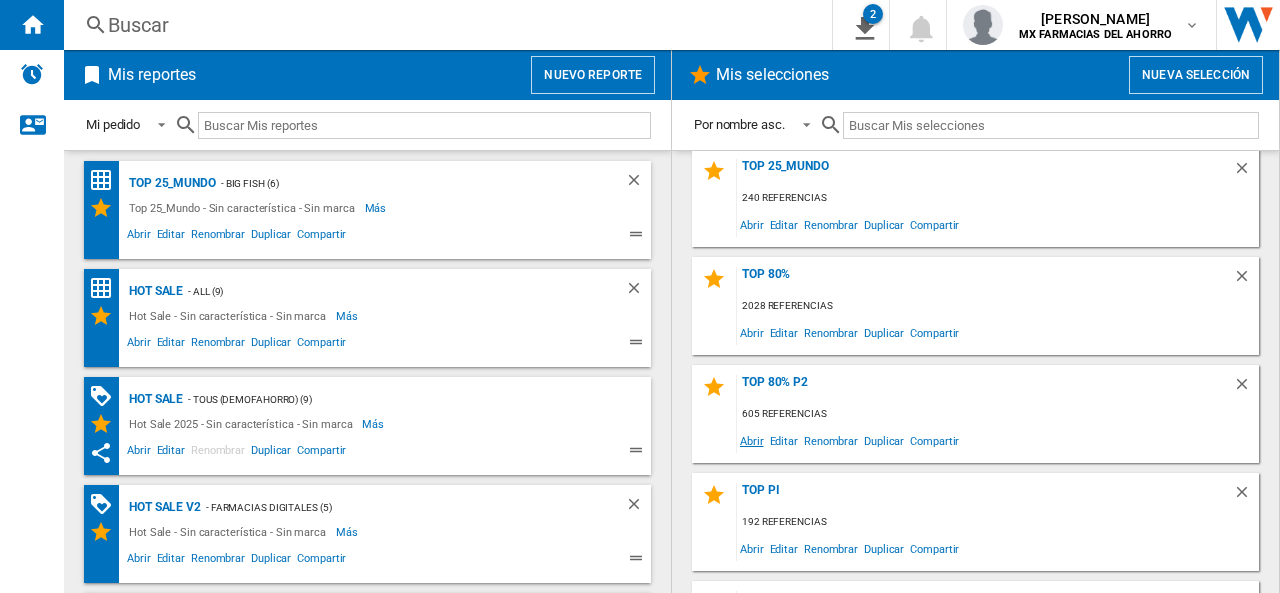 click on "Abrir" 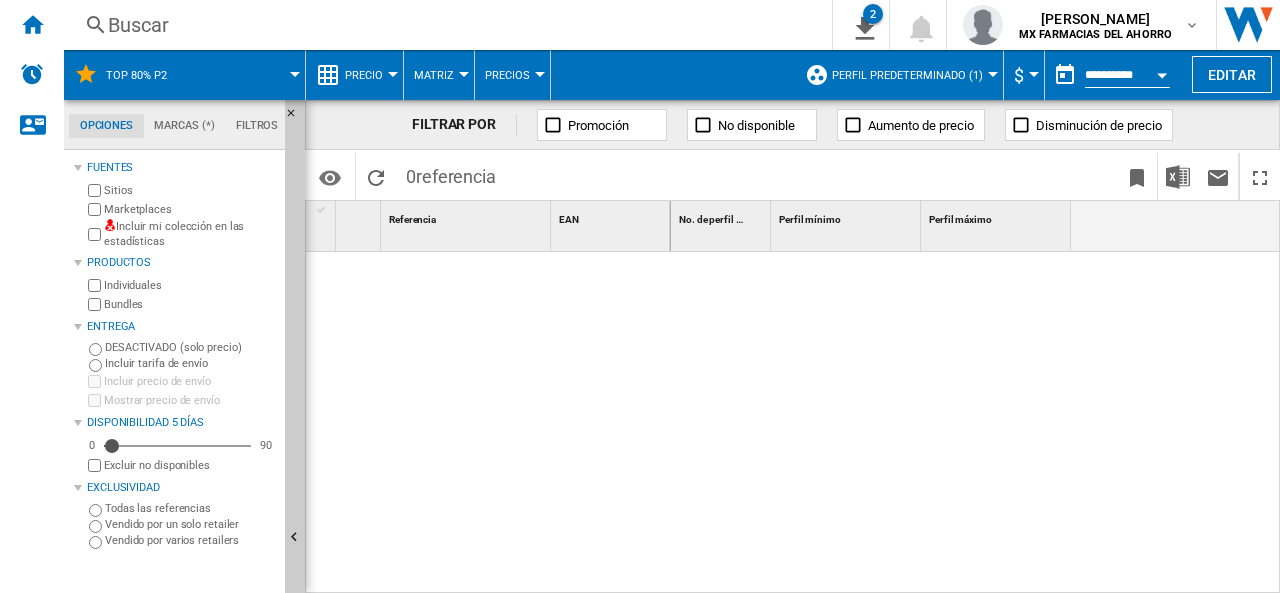 click on "Incluir mi colección en las estadísticas" at bounding box center [190, 234] 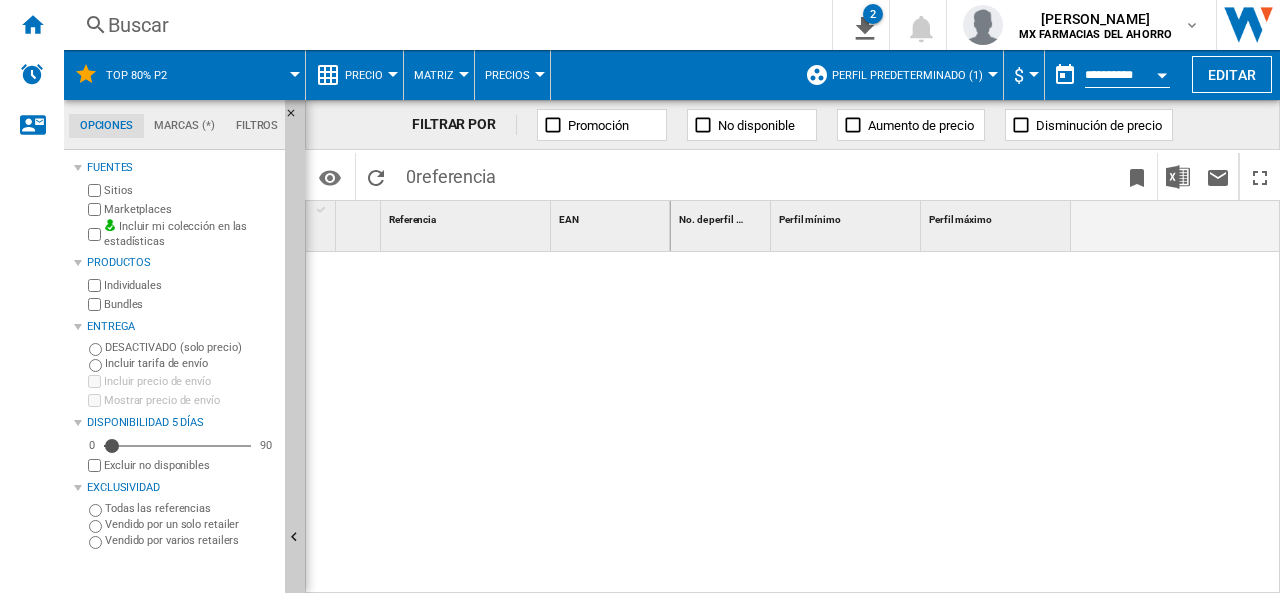 click on "Perfil predeterminado (1)" at bounding box center (907, 75) 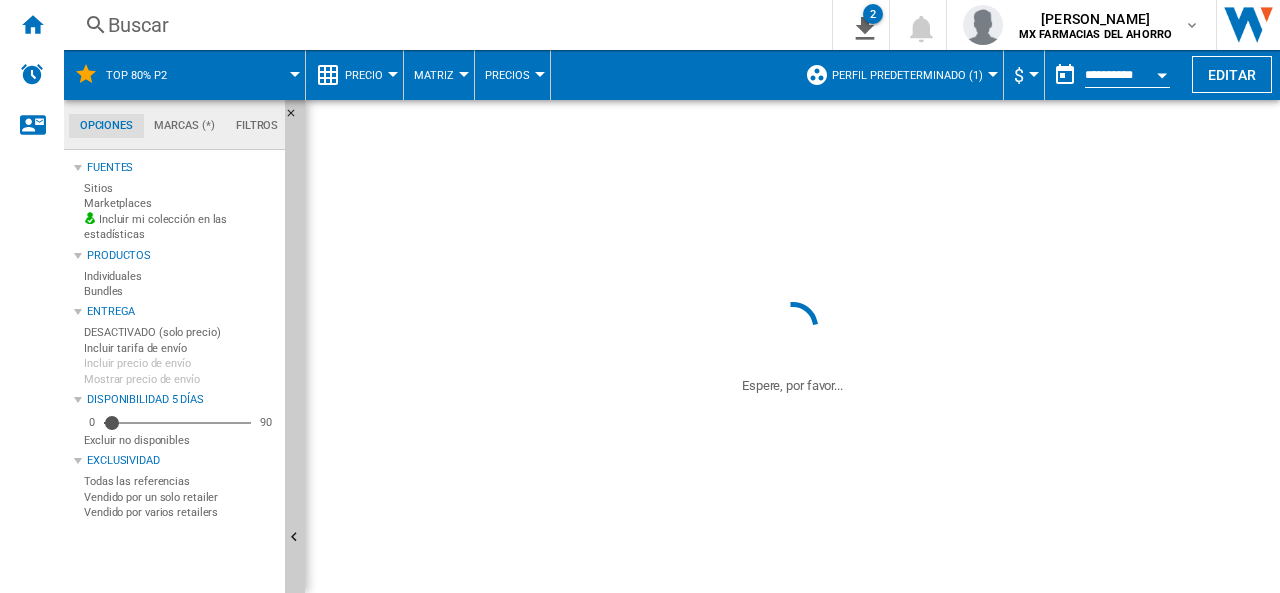 click at bounding box center [964, 176] 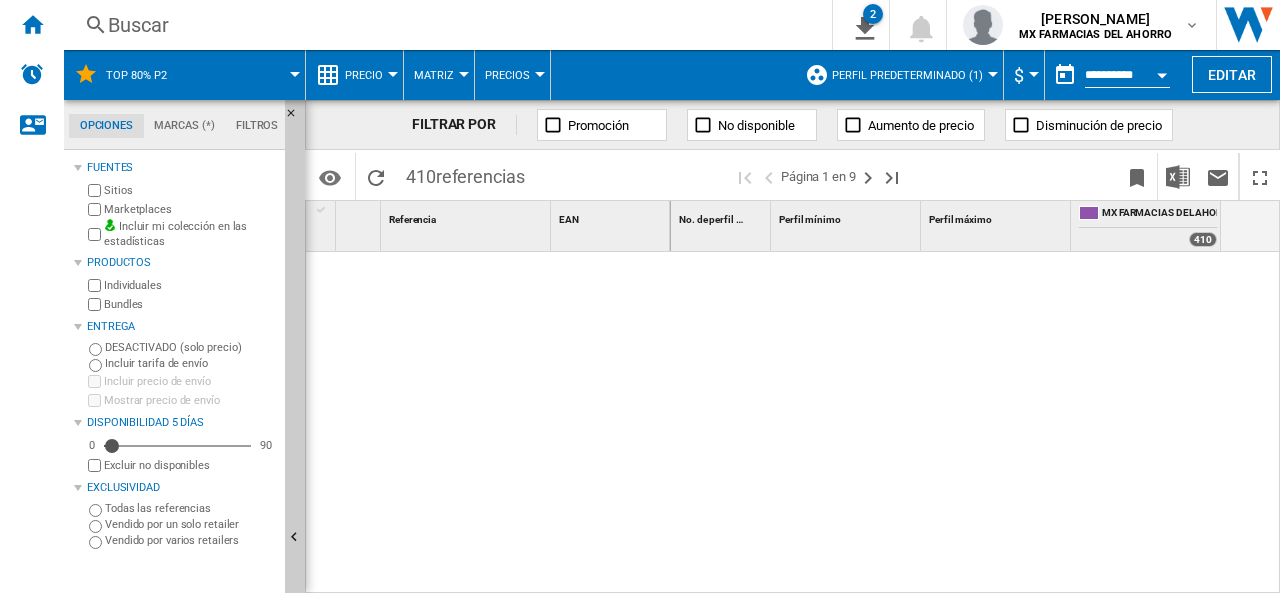 click on "Perfil predeterminado (1)" at bounding box center [907, 75] 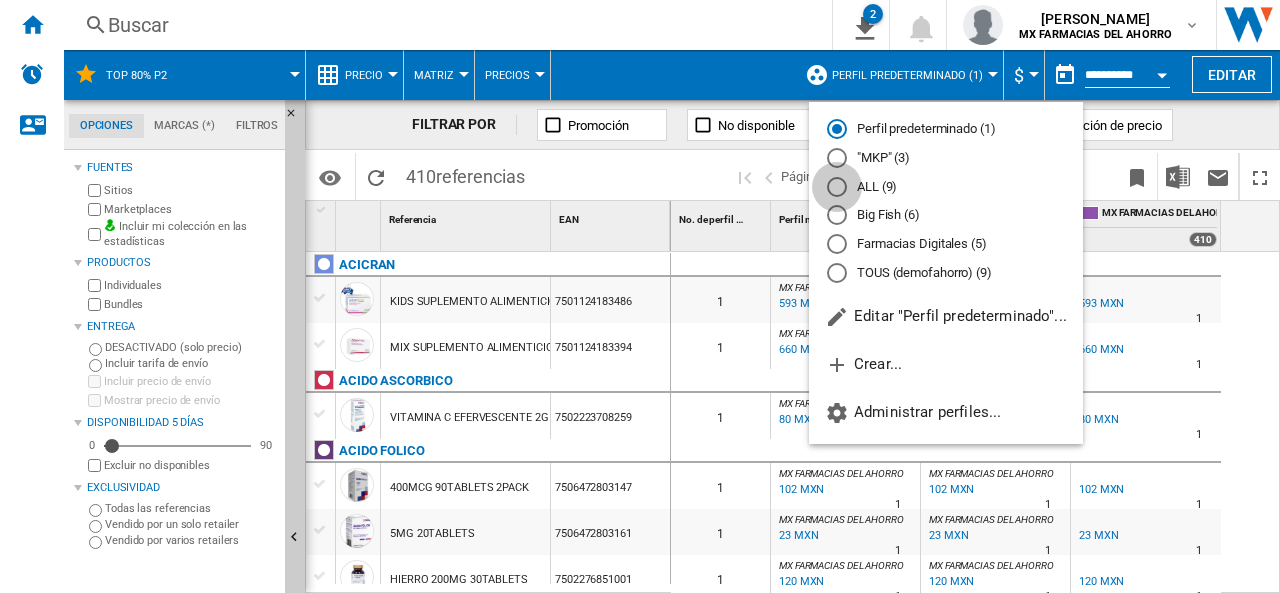 click at bounding box center [837, 187] 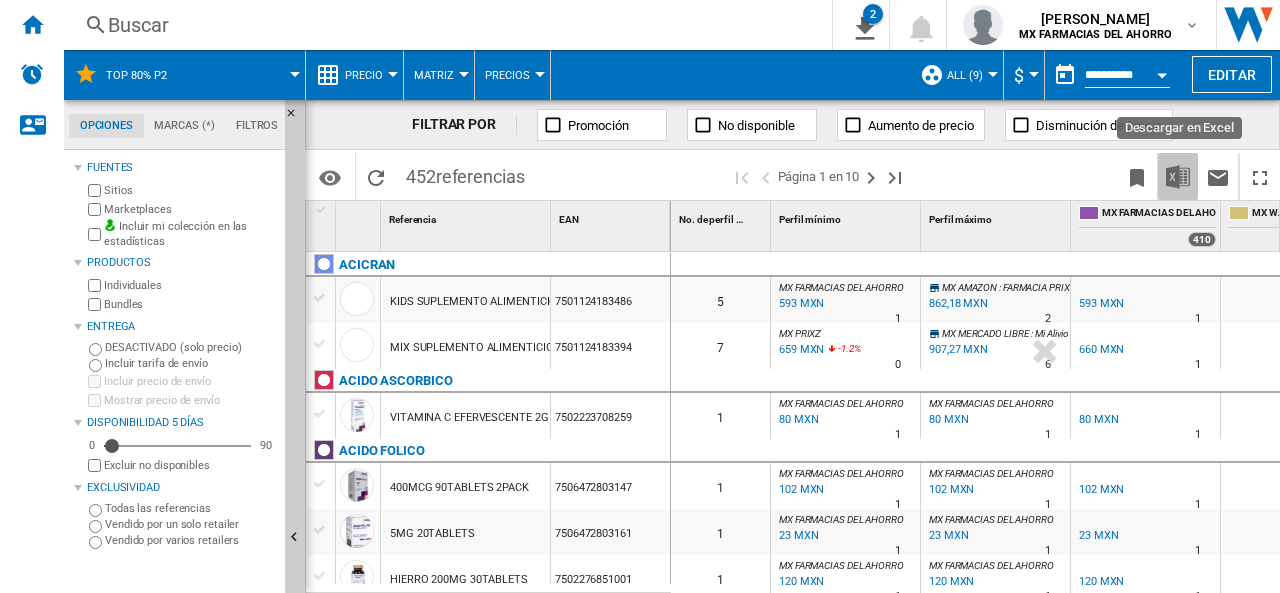 click at bounding box center [1178, 177] 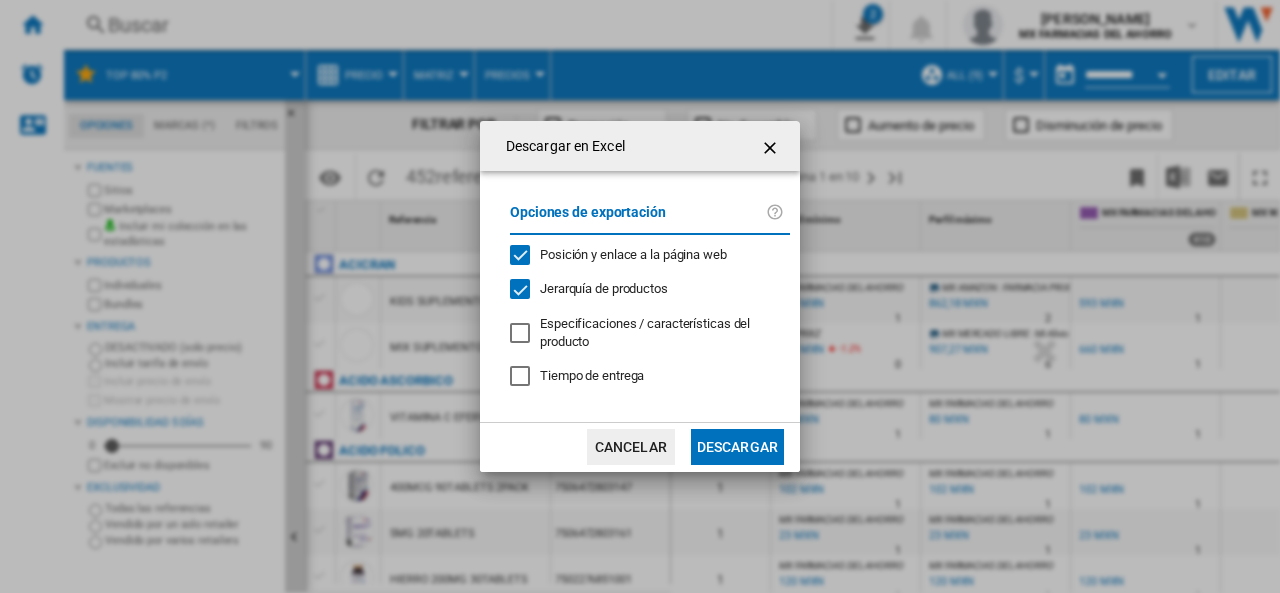 click on "Descargar" 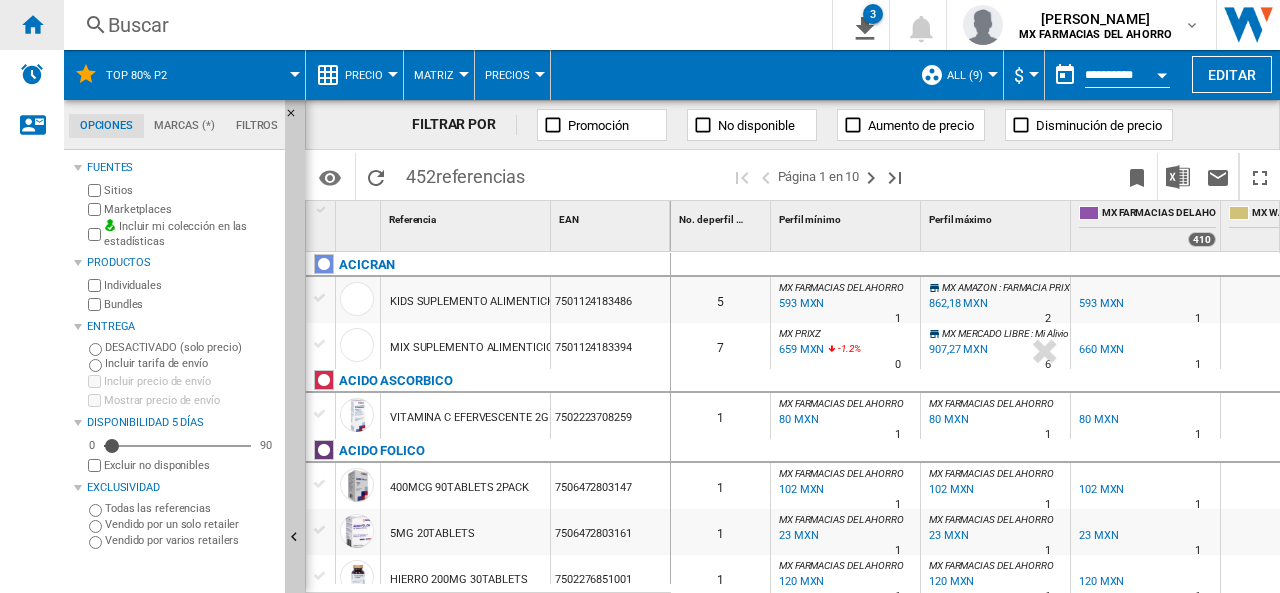 click at bounding box center (32, 25) 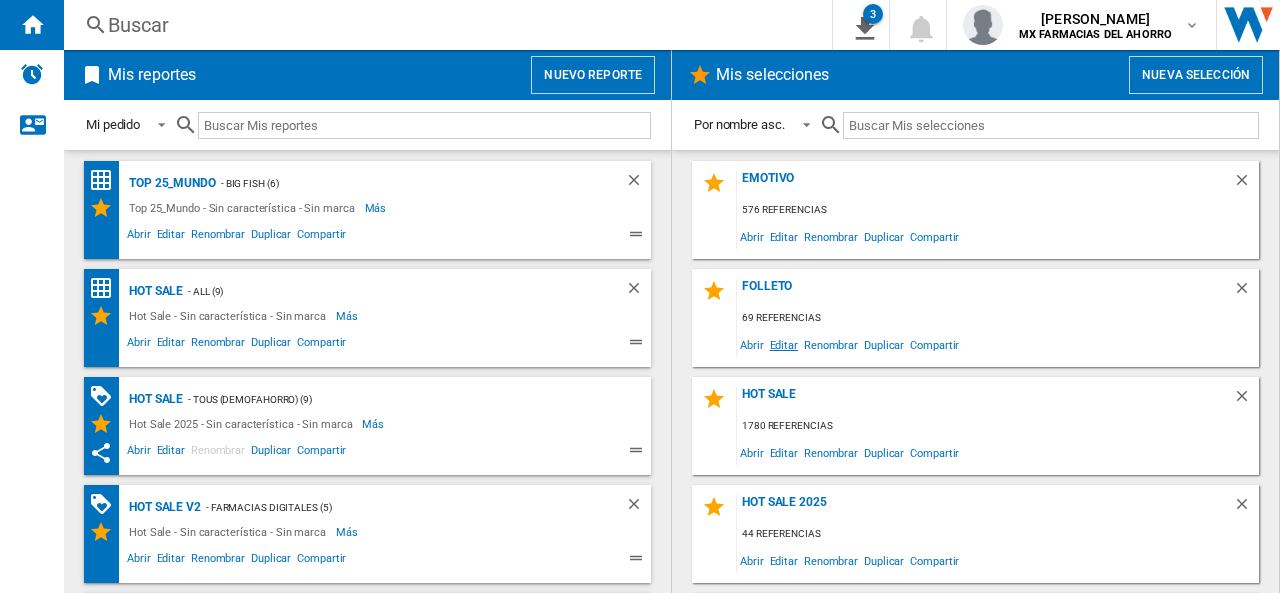 click on "Editar" 